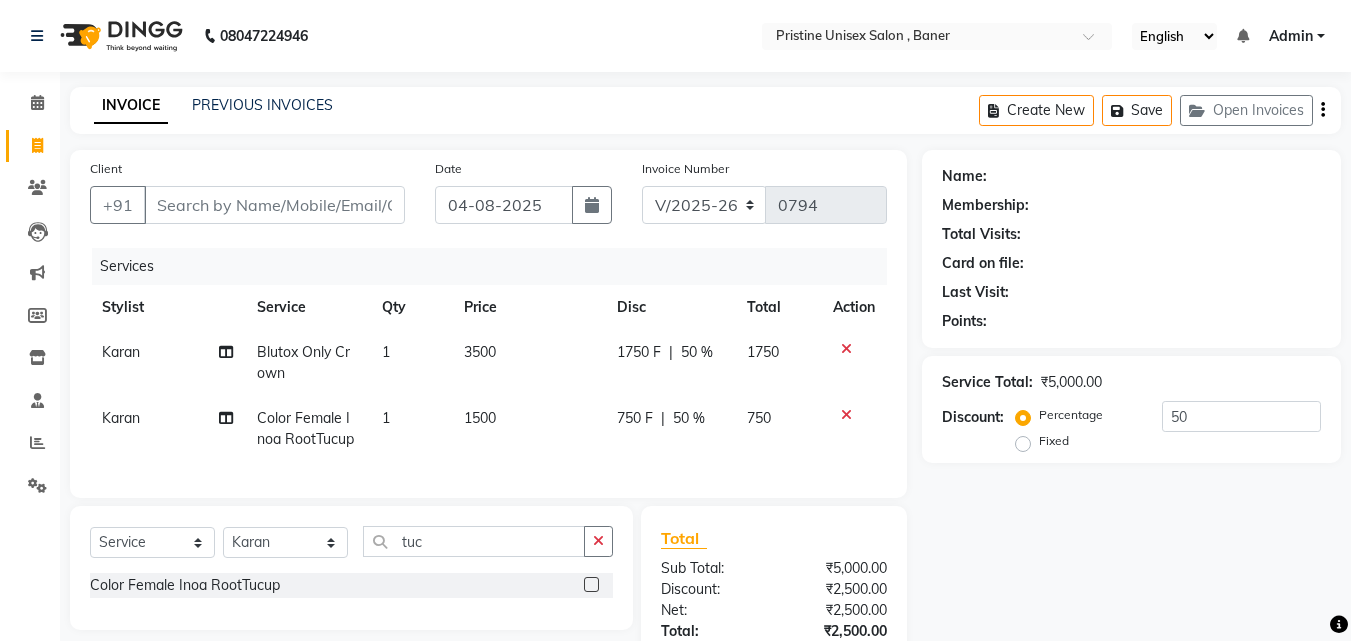 select on "6610" 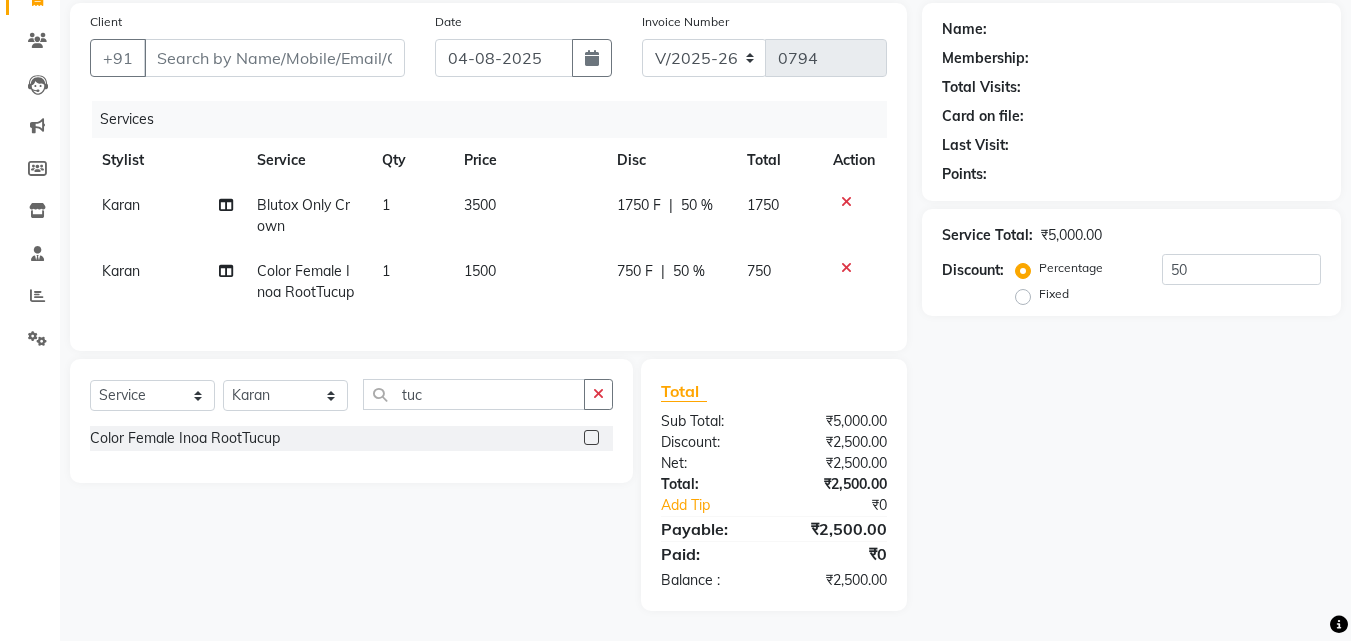 scroll, scrollTop: 0, scrollLeft: 0, axis: both 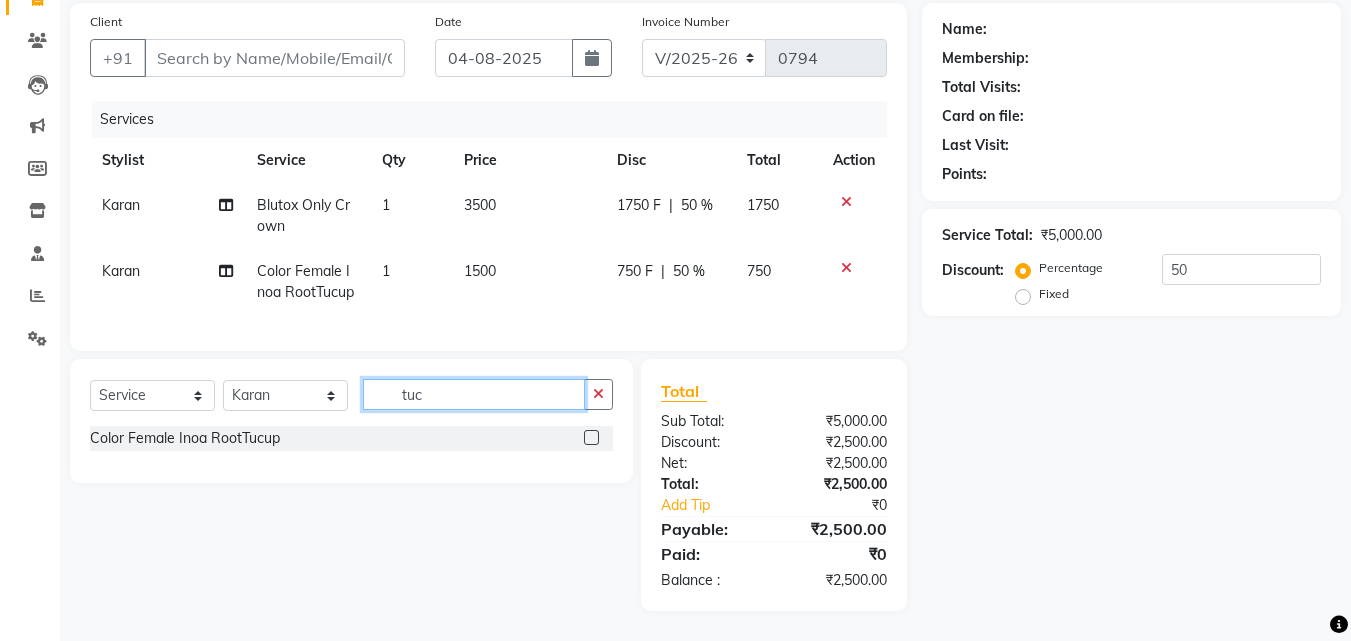 drag, startPoint x: 486, startPoint y: 399, endPoint x: 397, endPoint y: 393, distance: 89.20202 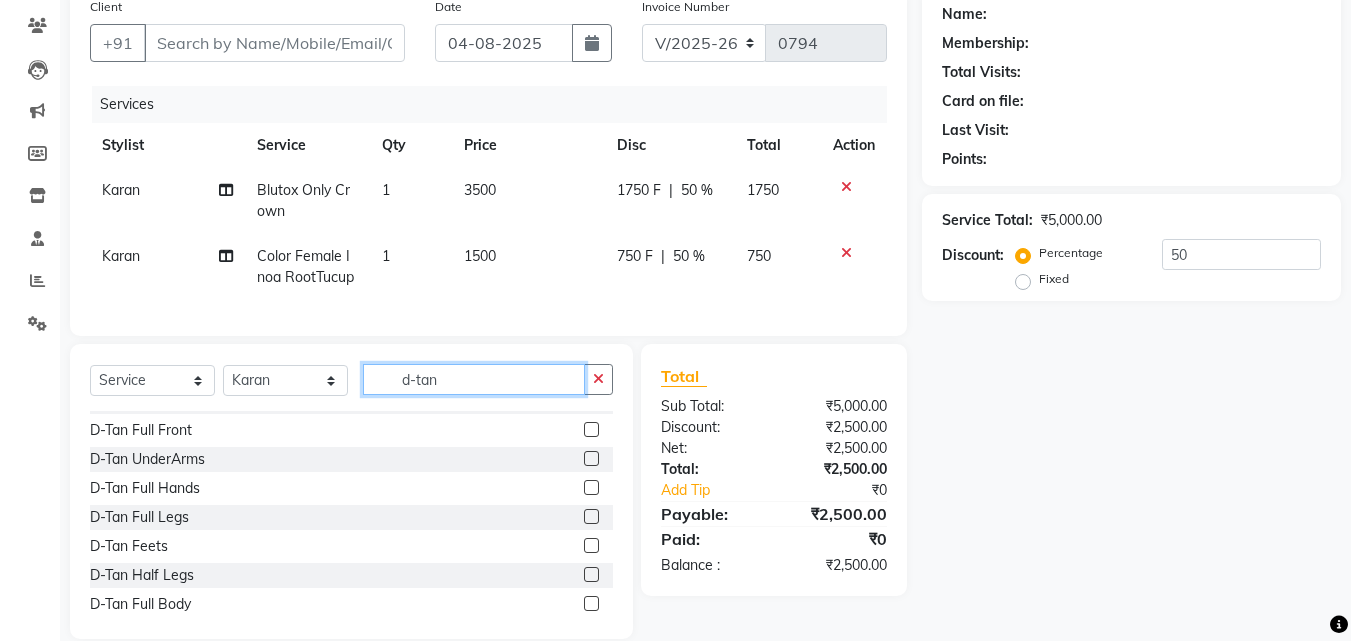 scroll, scrollTop: 148, scrollLeft: 0, axis: vertical 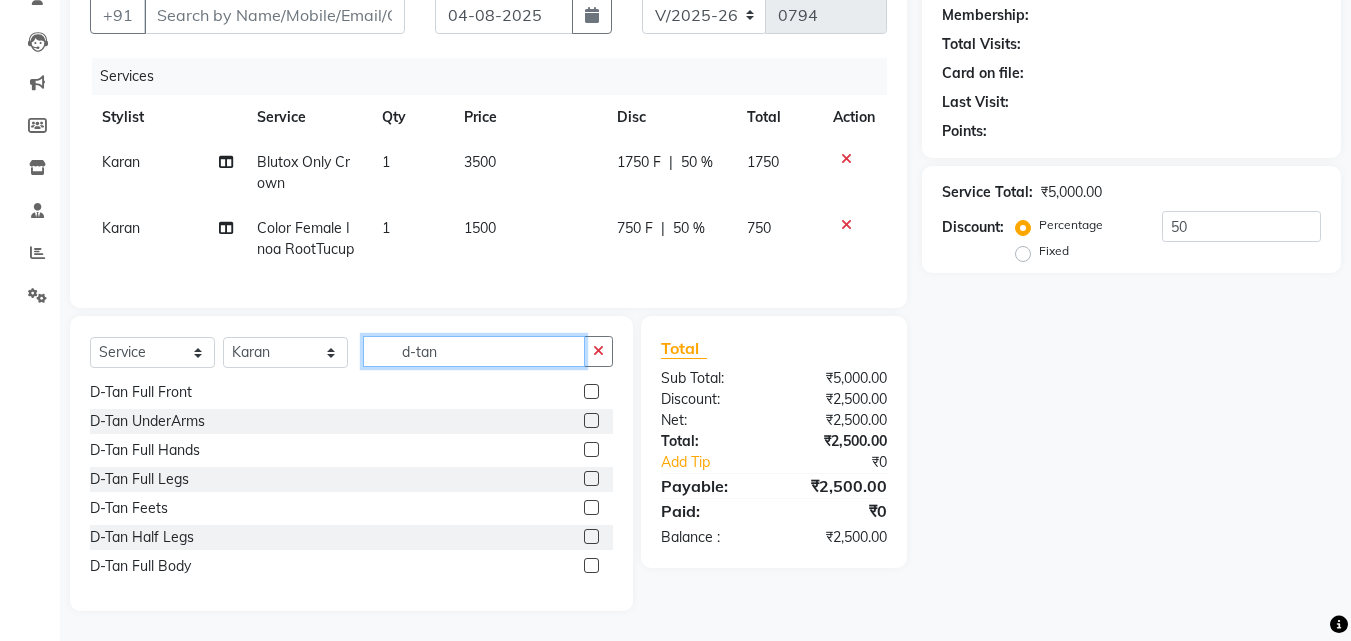 type on "d-tan" 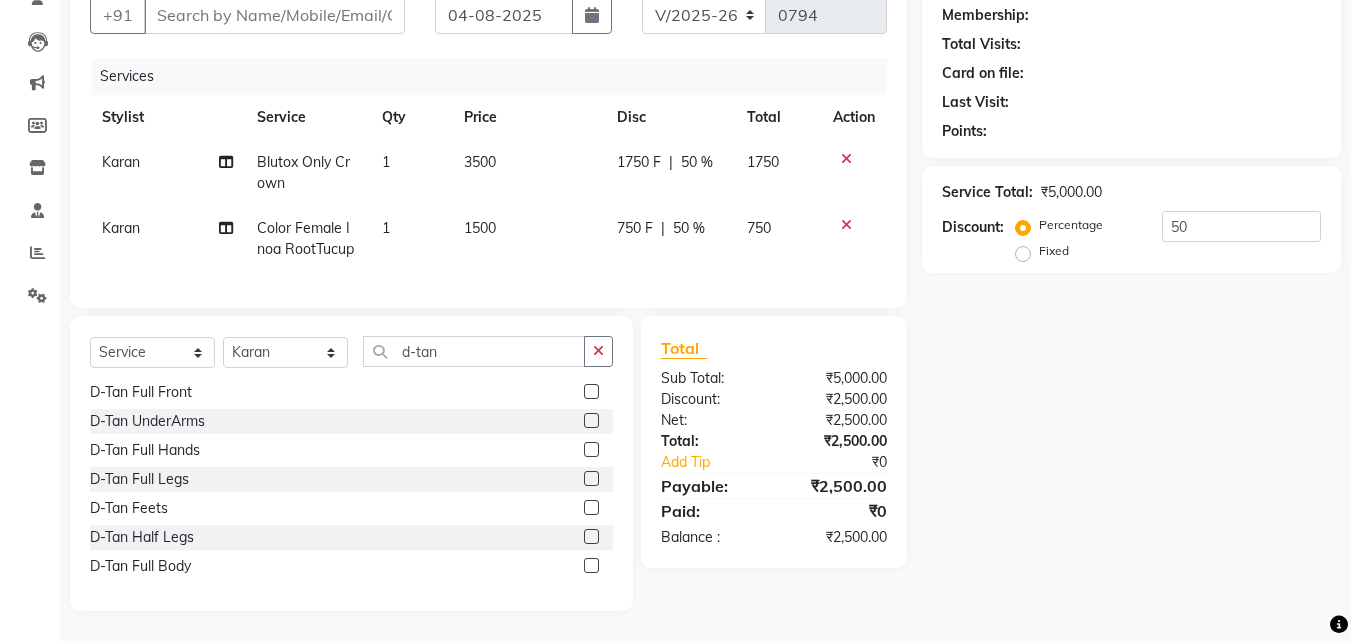 click 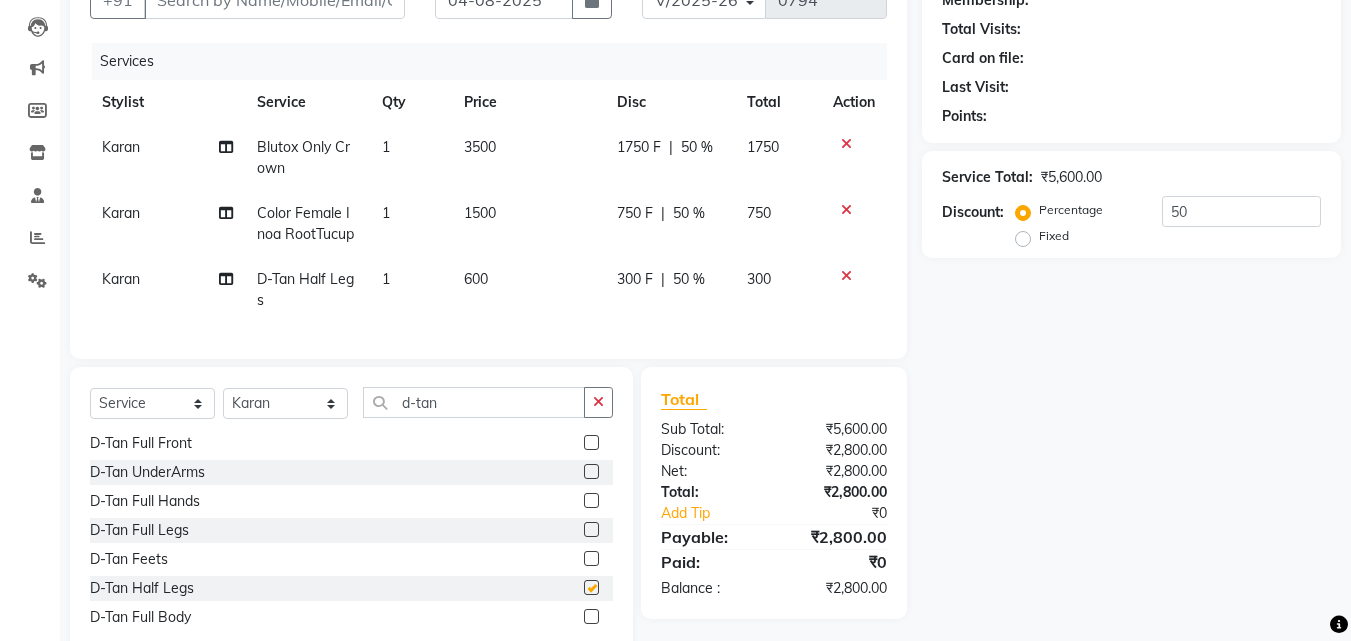 checkbox on "false" 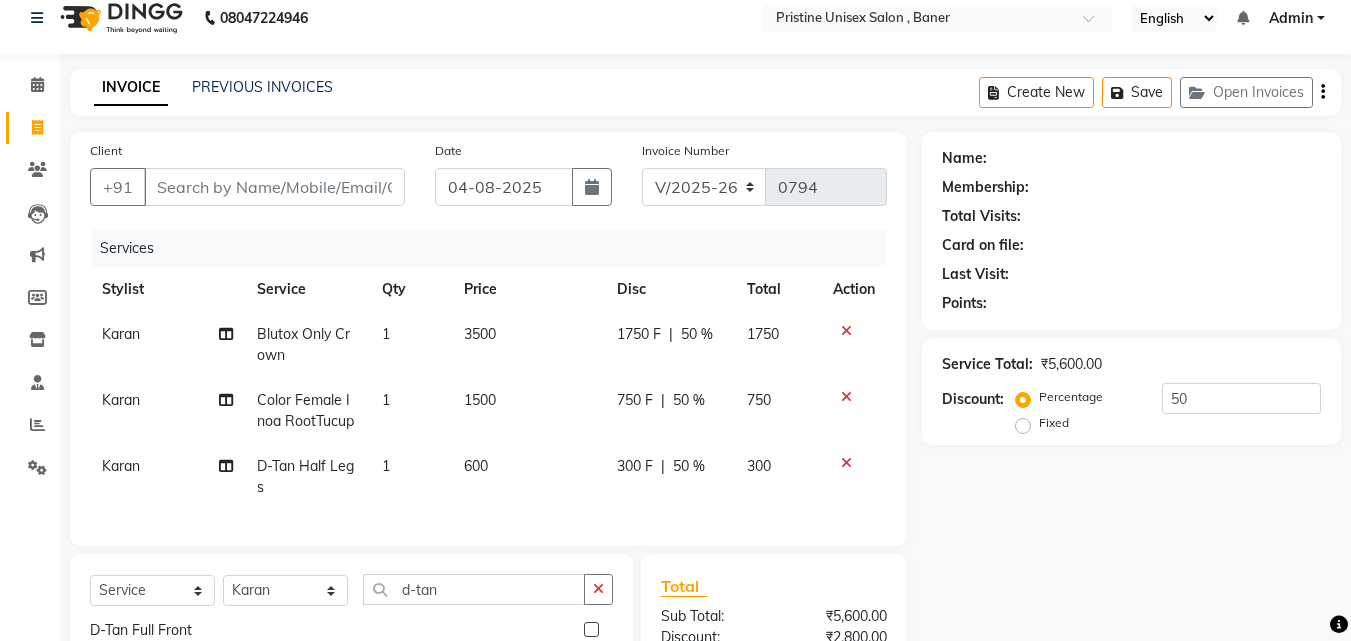 scroll, scrollTop: 0, scrollLeft: 0, axis: both 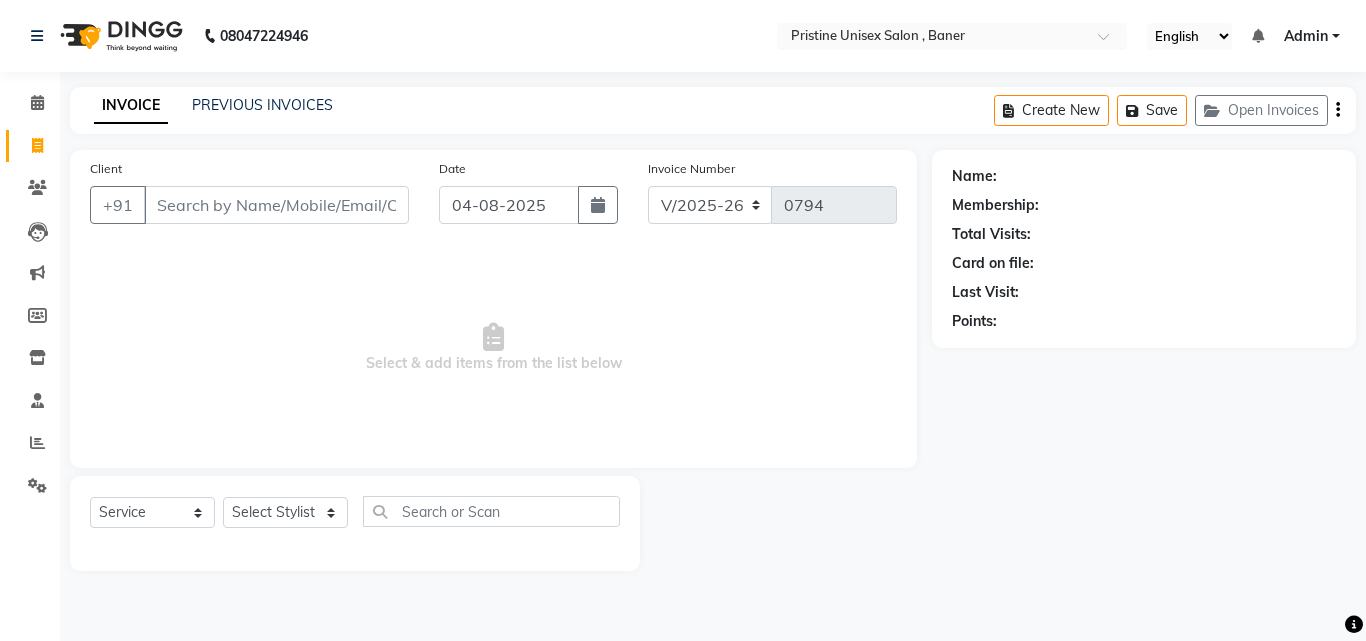 select on "6610" 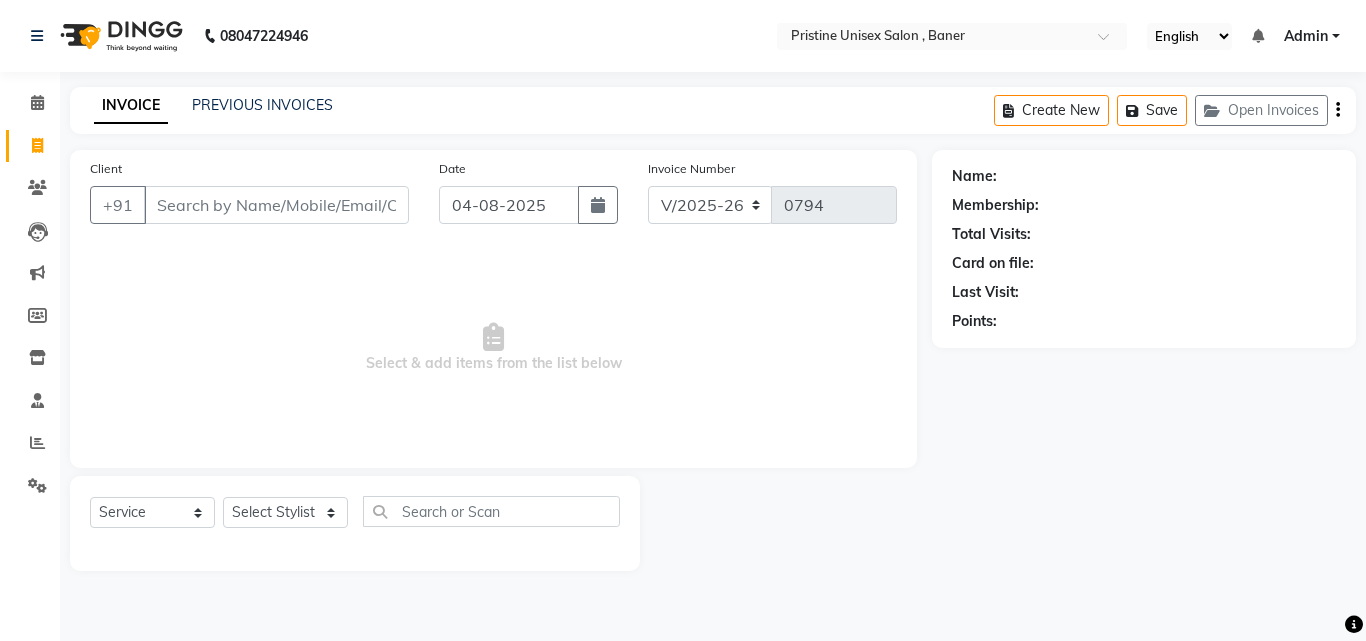 scroll, scrollTop: 0, scrollLeft: 0, axis: both 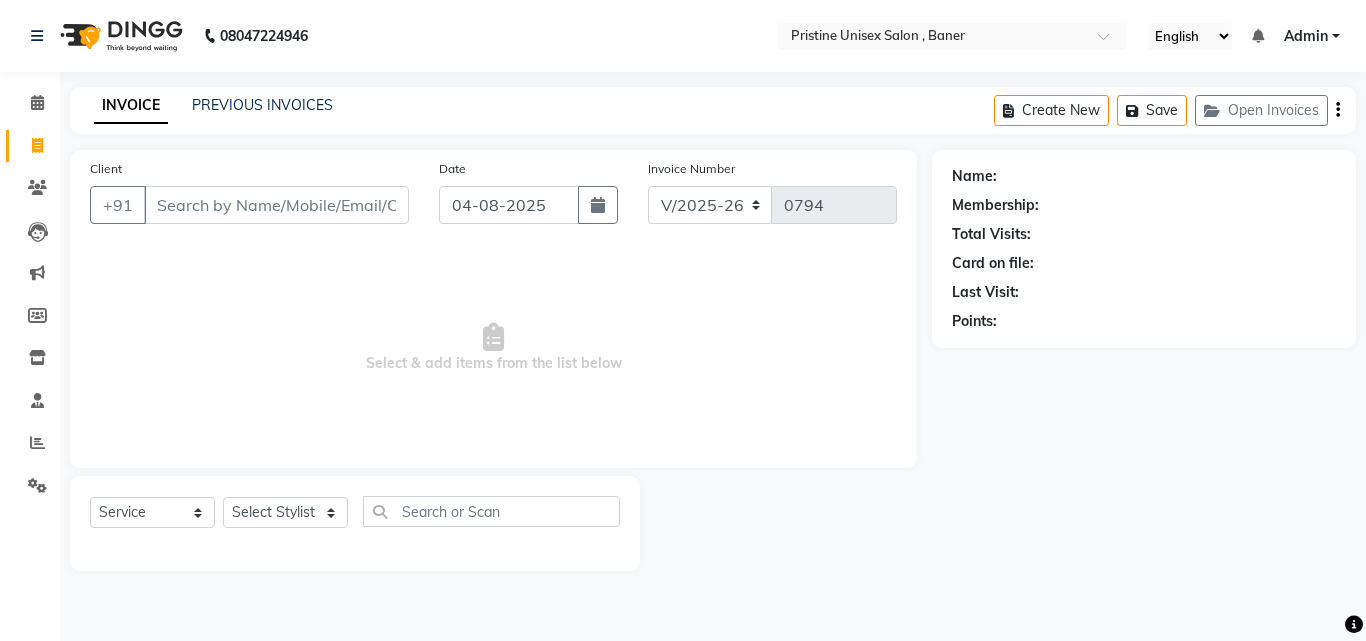 click on "Client" at bounding box center [276, 205] 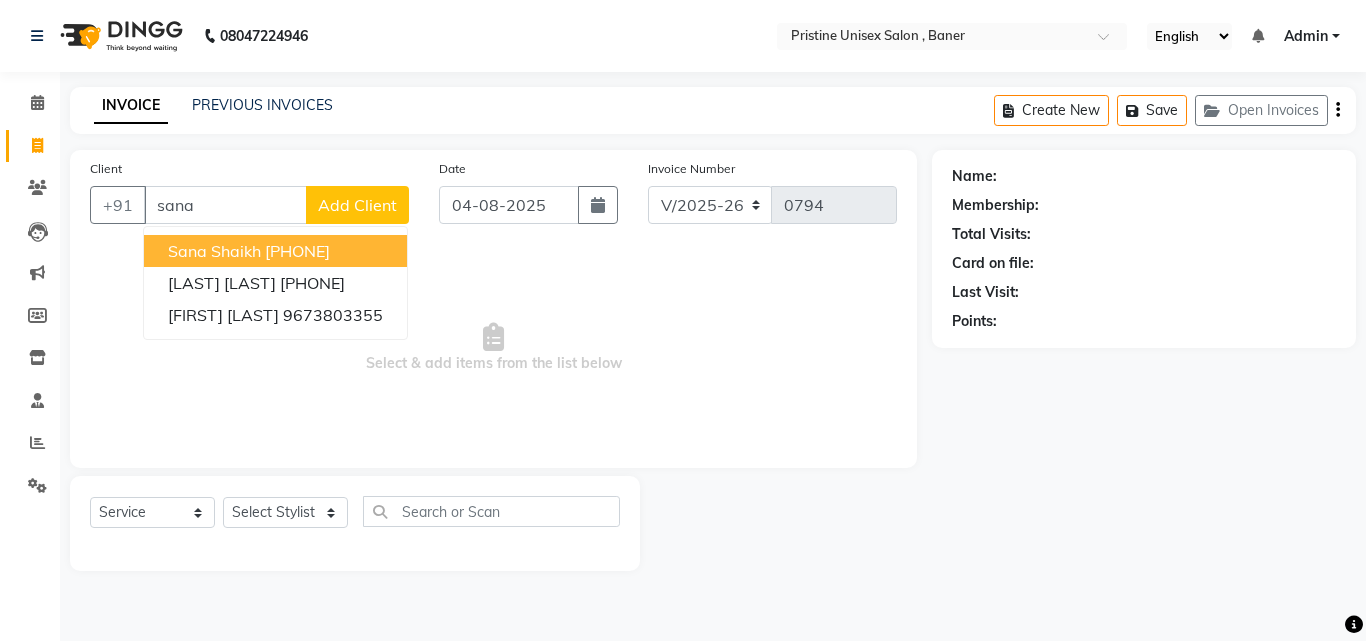 click on "[PHONE]" at bounding box center (297, 251) 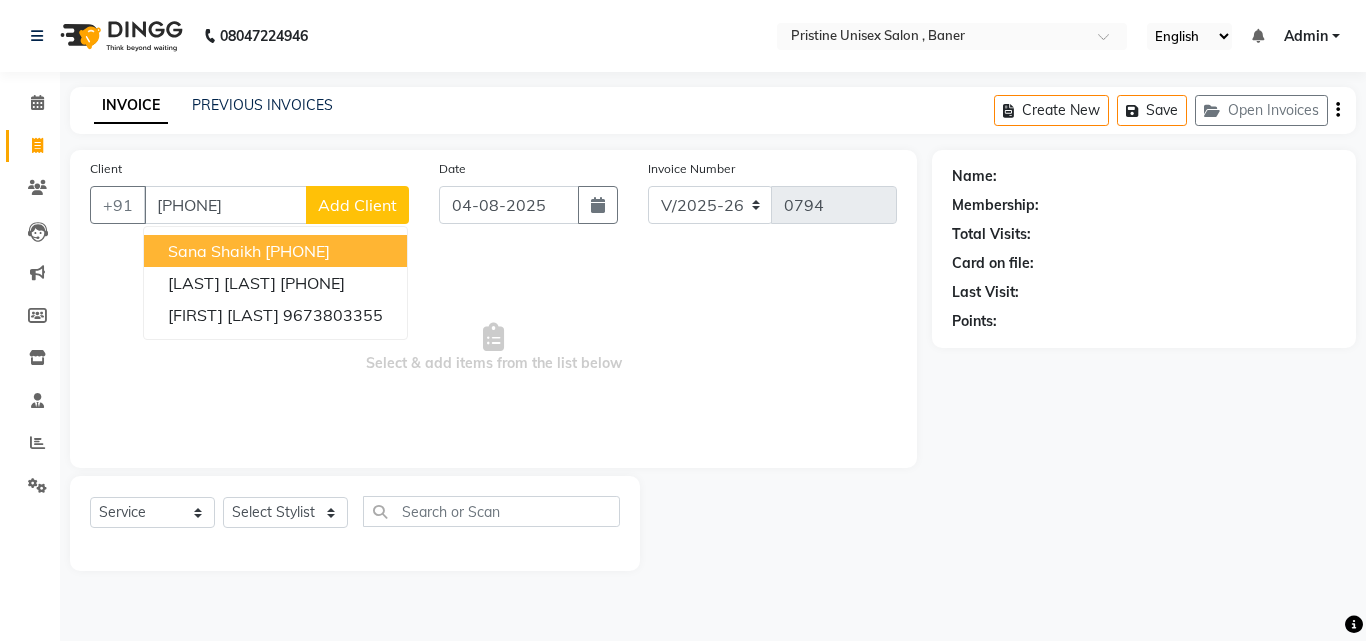type on "[PHONE]" 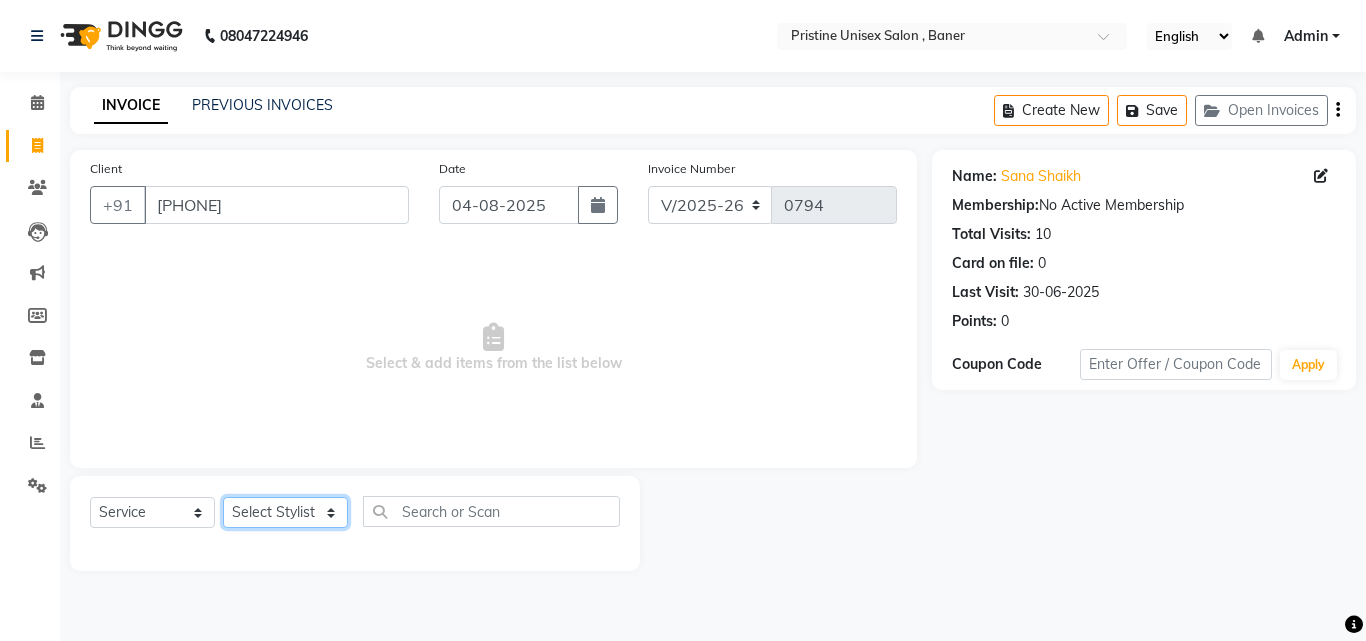 click on "Select Stylist ABHISHEKH Jaya Shinde Karan  Mahesh Rasal Mohd Monish Ahmed monika  NAAZ NIlesh pooja jaison Pooja Mam purva Sanket Sujata  Surekha Vandana  Chavan Vrsha jare" 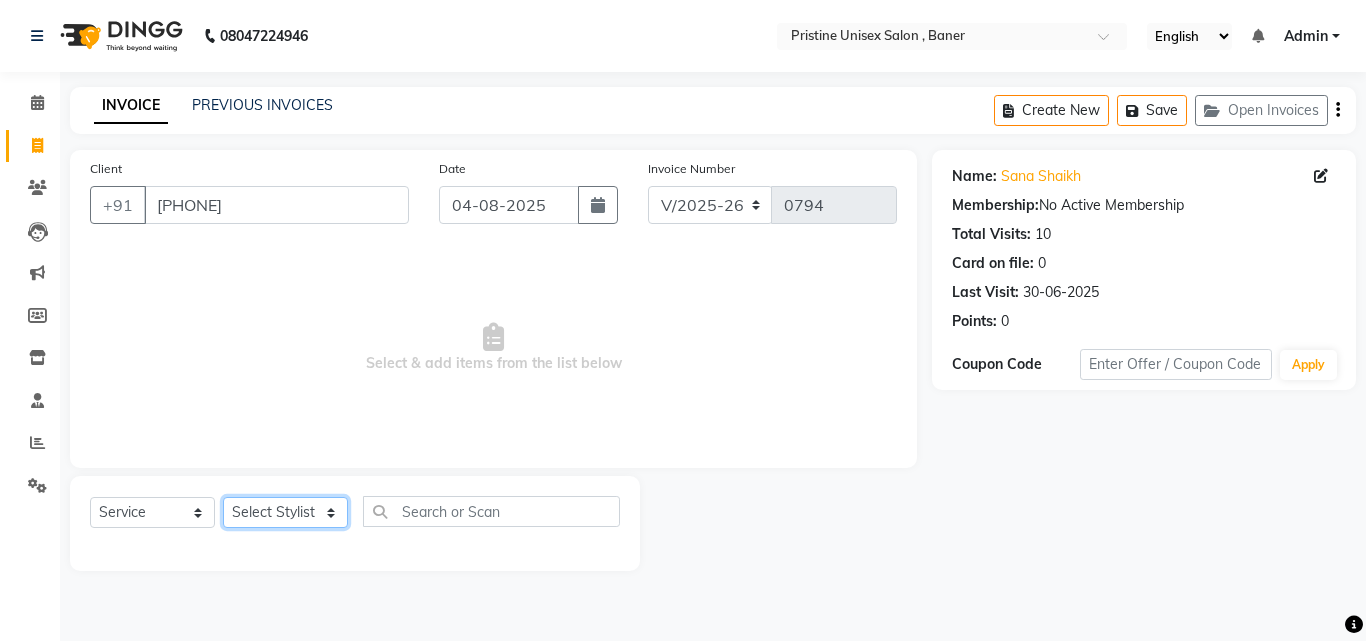 select on "50947" 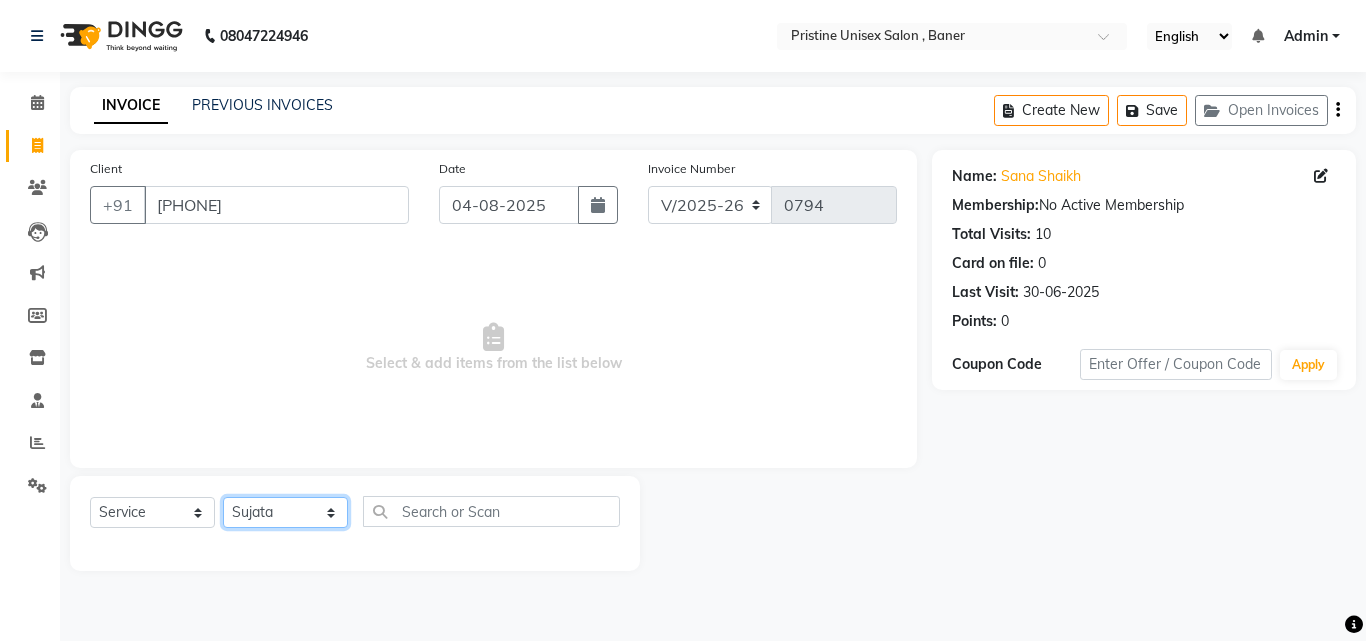 click on "Select Stylist ABHISHEKH Jaya Shinde Karan  Mahesh Rasal Mohd Monish Ahmed monika  NAAZ NIlesh pooja jaison Pooja Mam purva Sanket Sujata  Surekha Vandana  Chavan Vrsha jare" 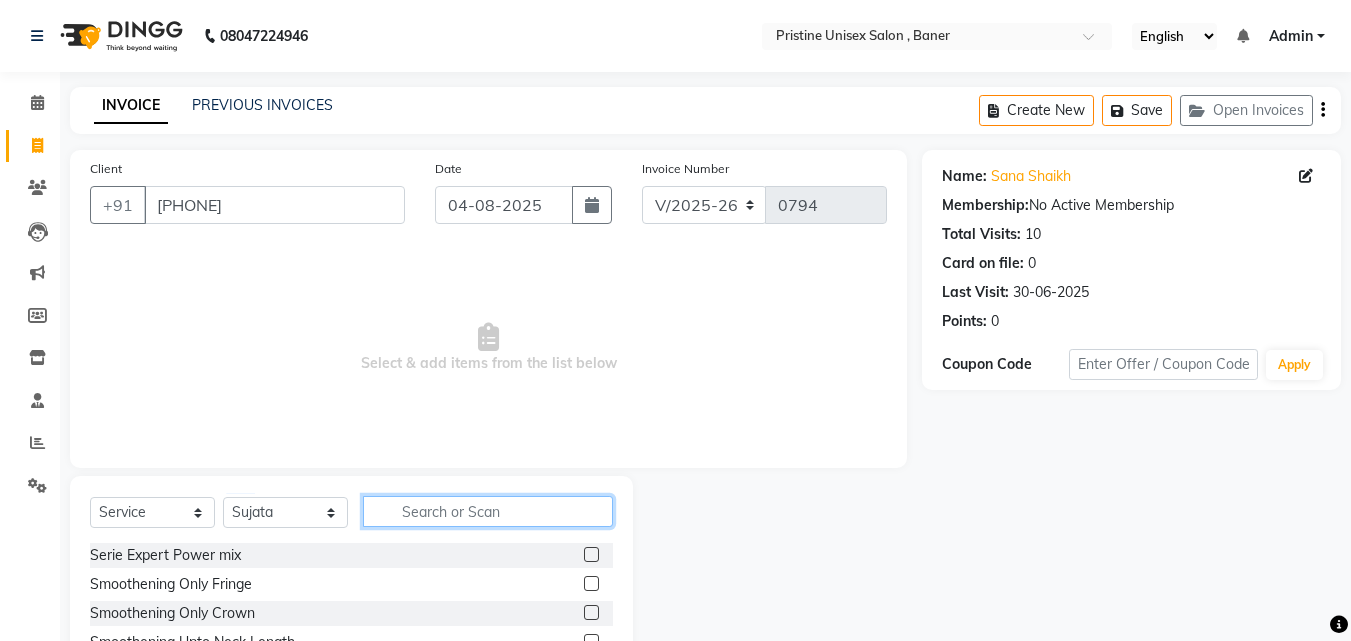 click 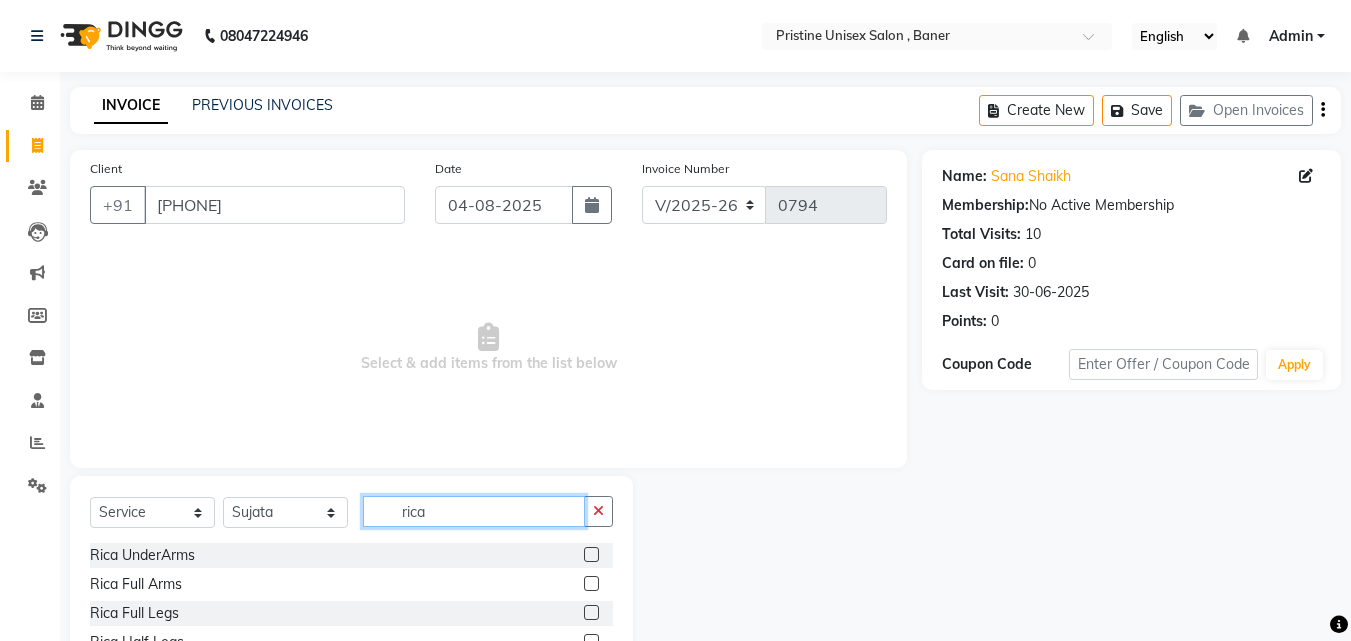 type on "rica" 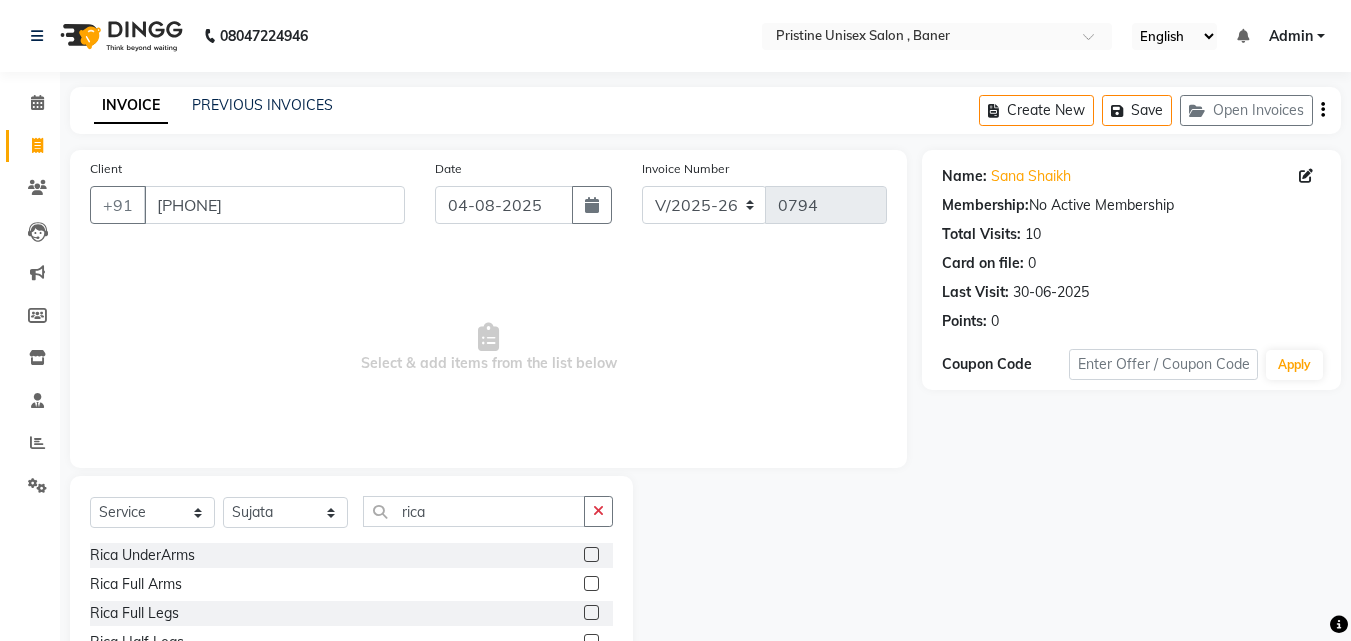 click 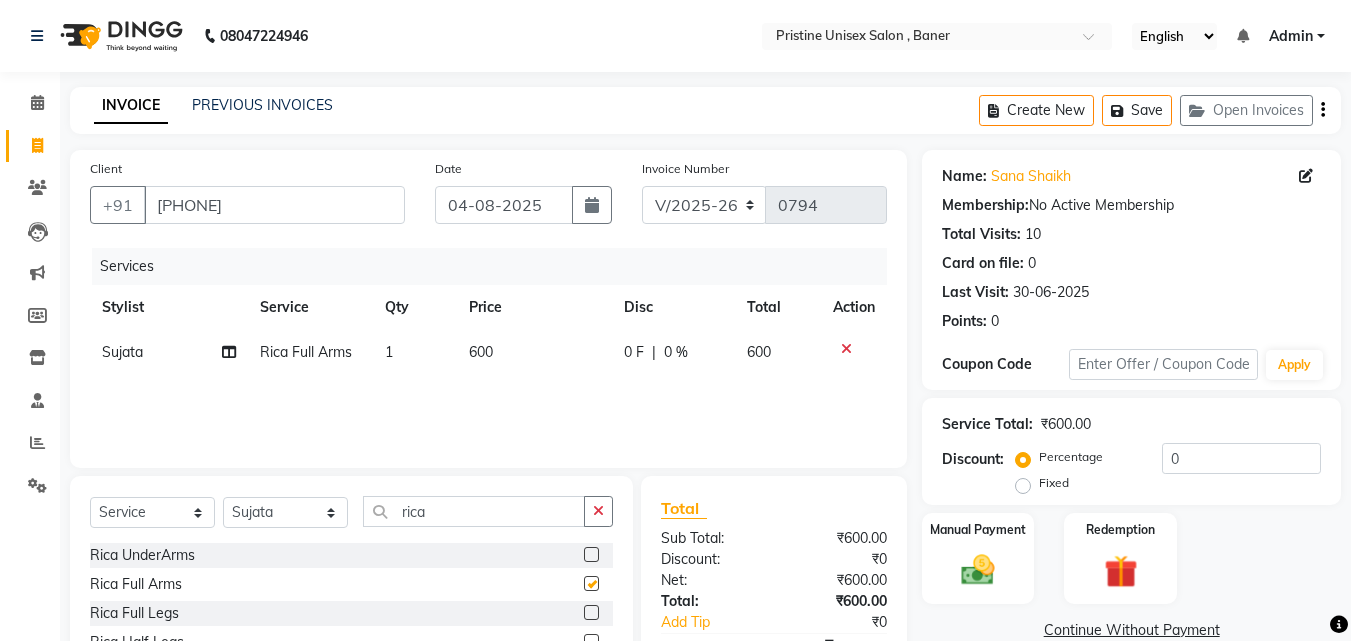 checkbox on "false" 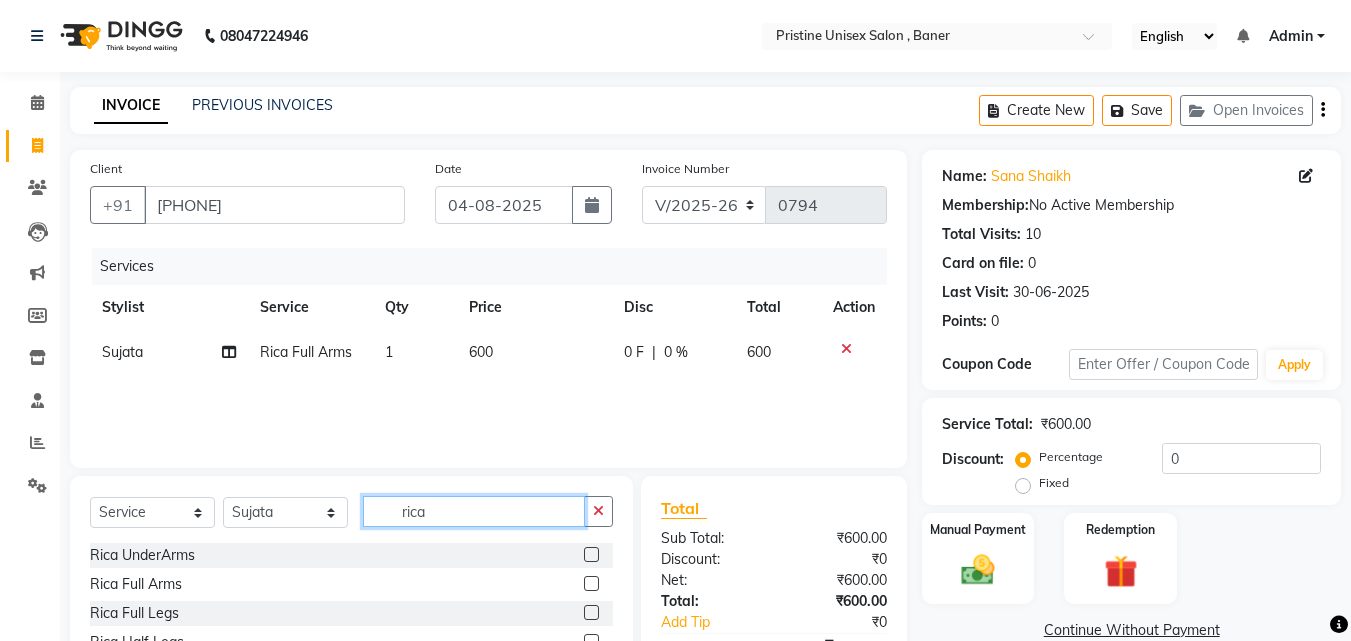 click on "rica" 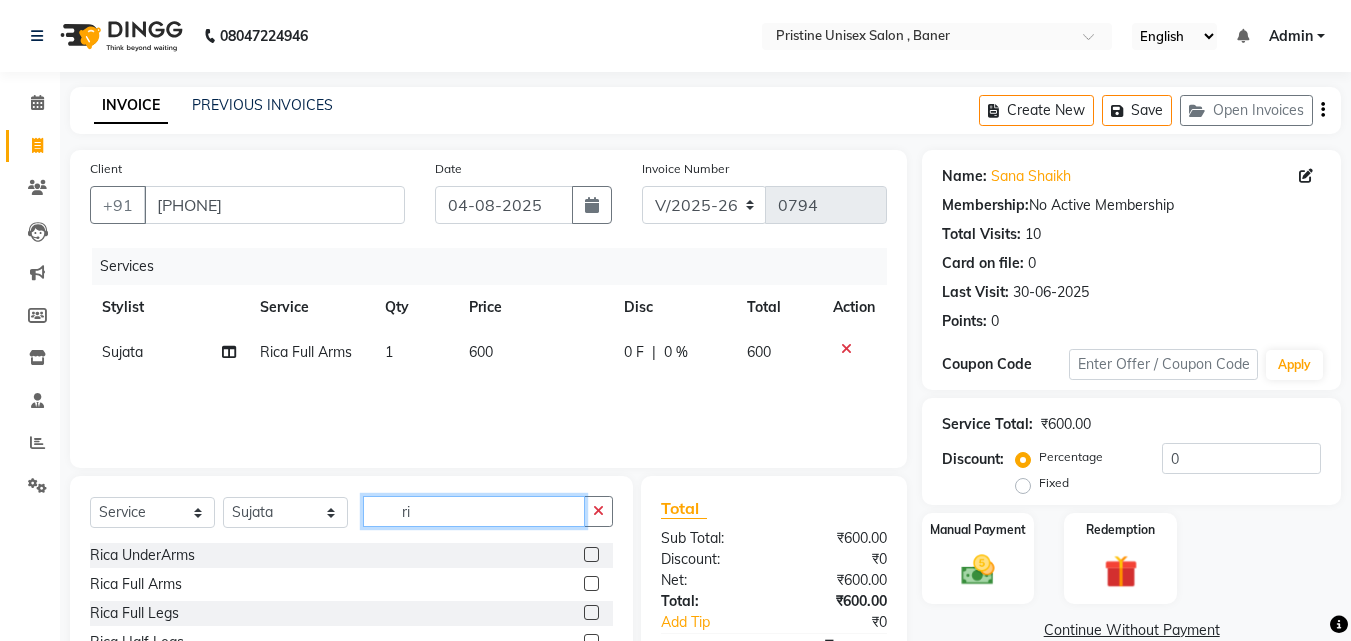 type on "r" 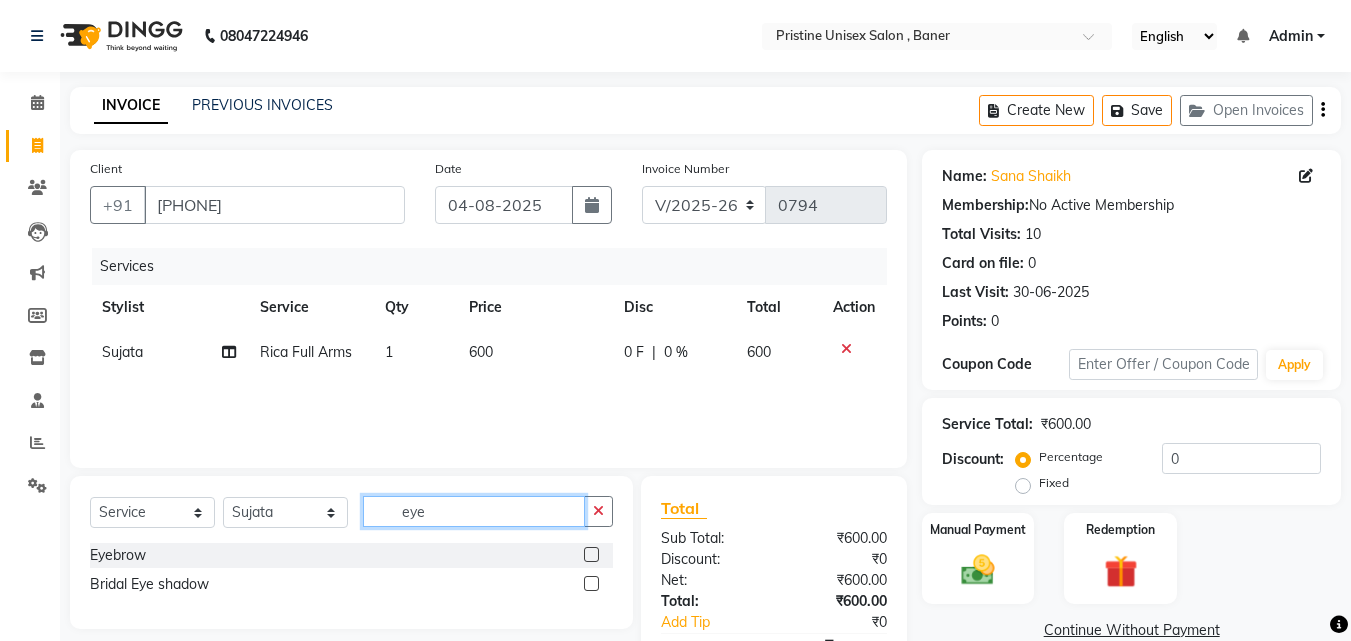 type on "eye" 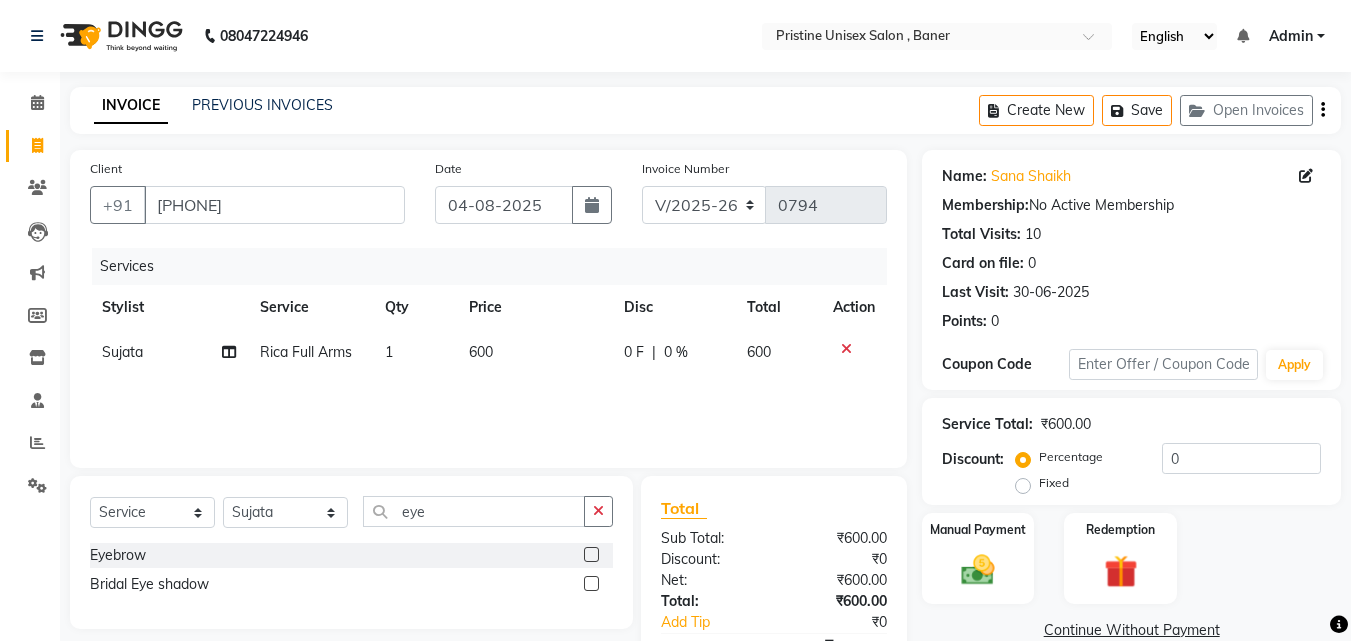 click 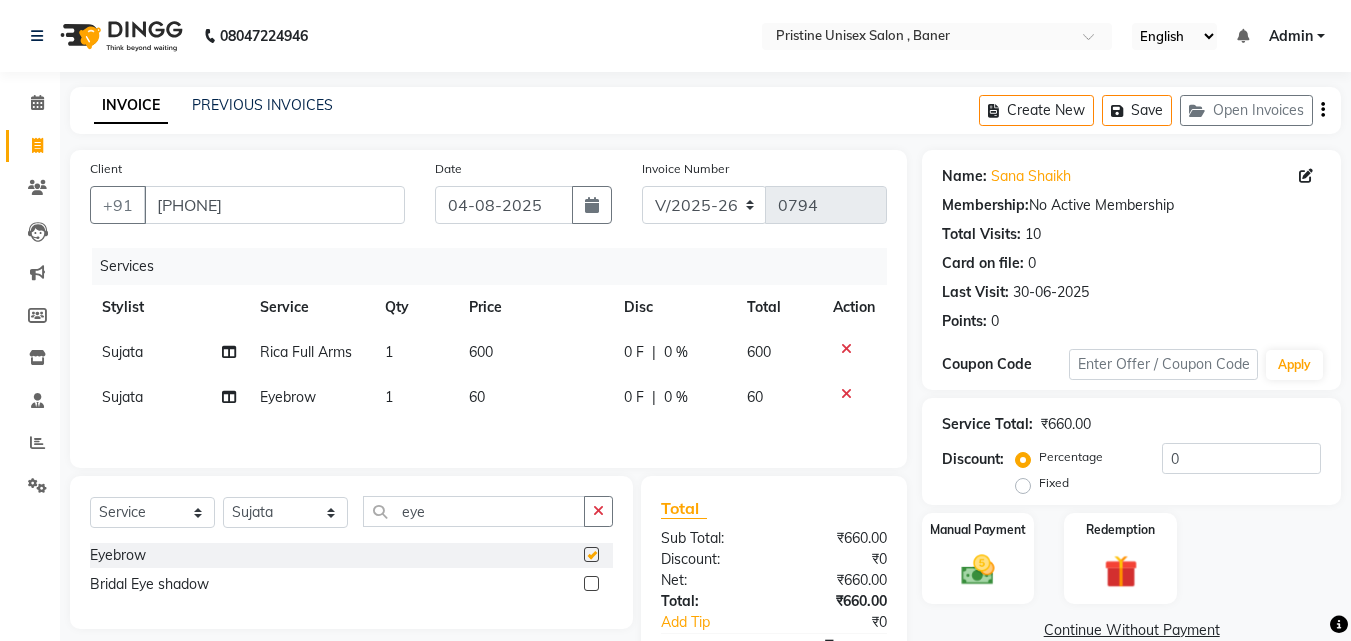 checkbox on "false" 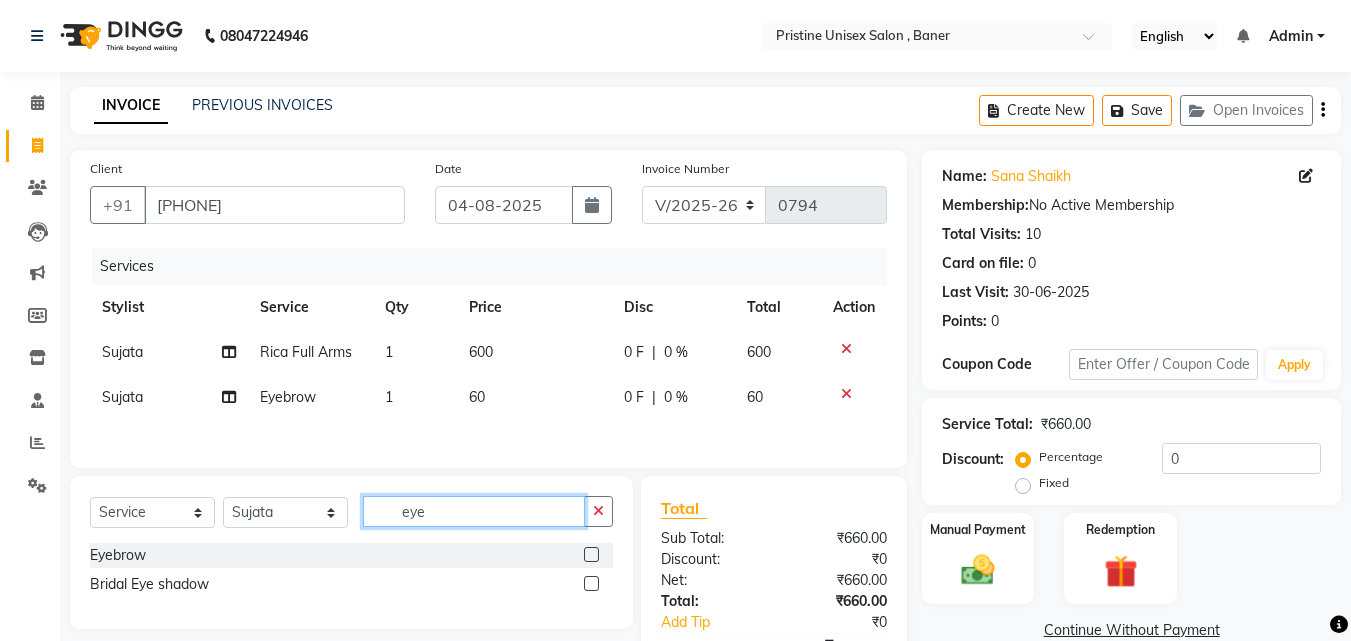 click on "eye" 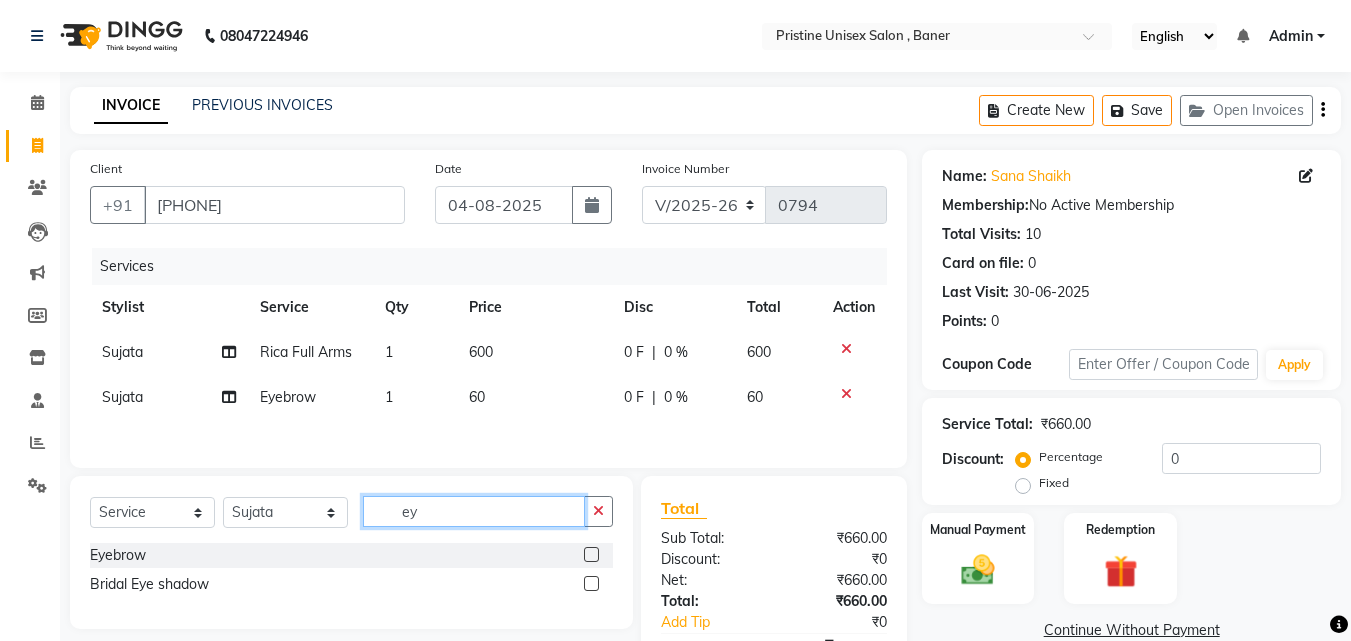type on "e" 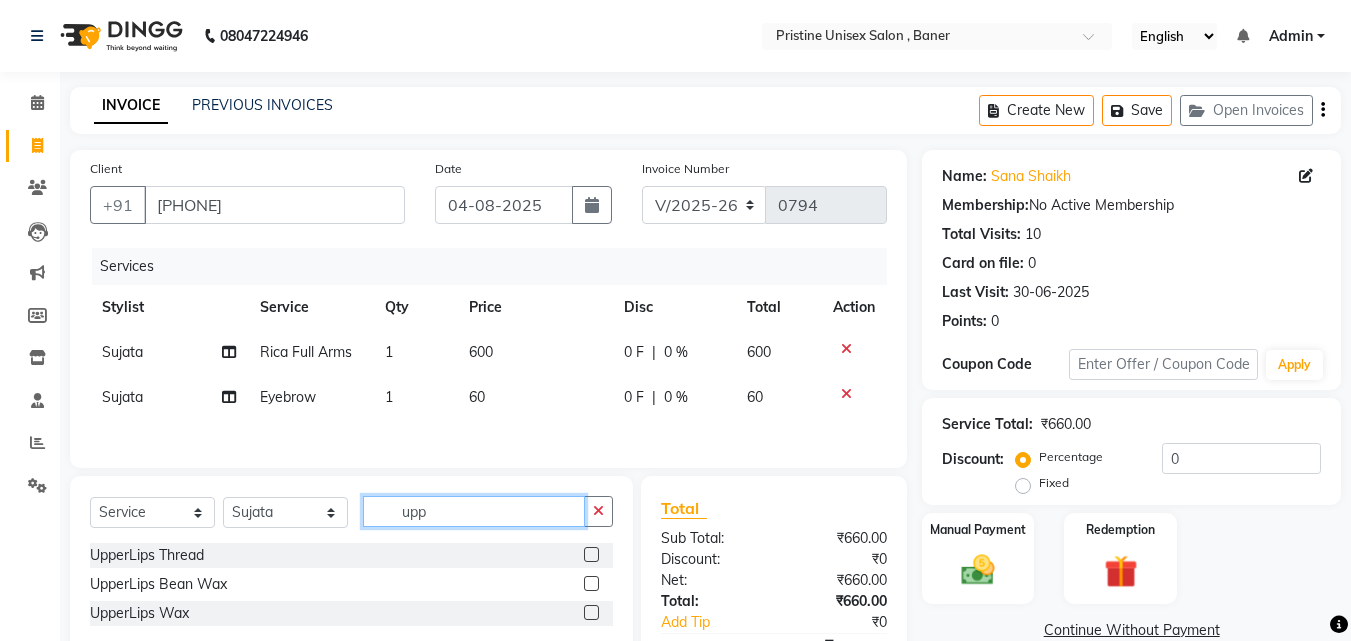 type on "upp" 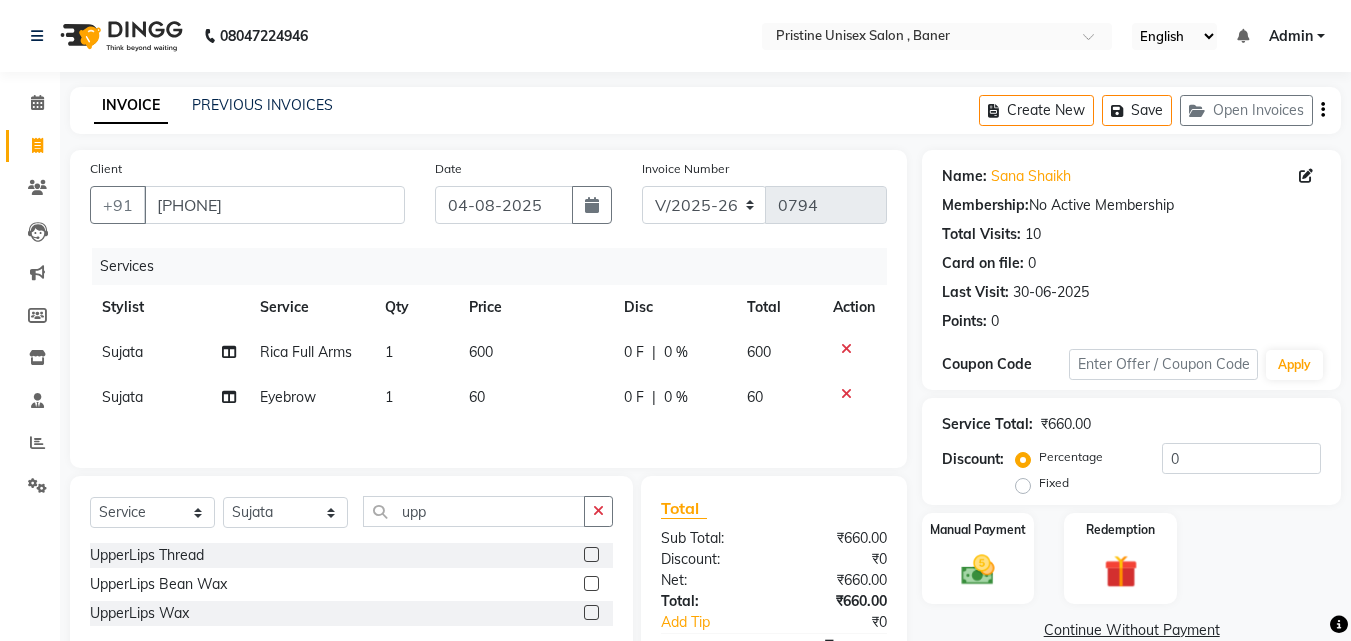 click 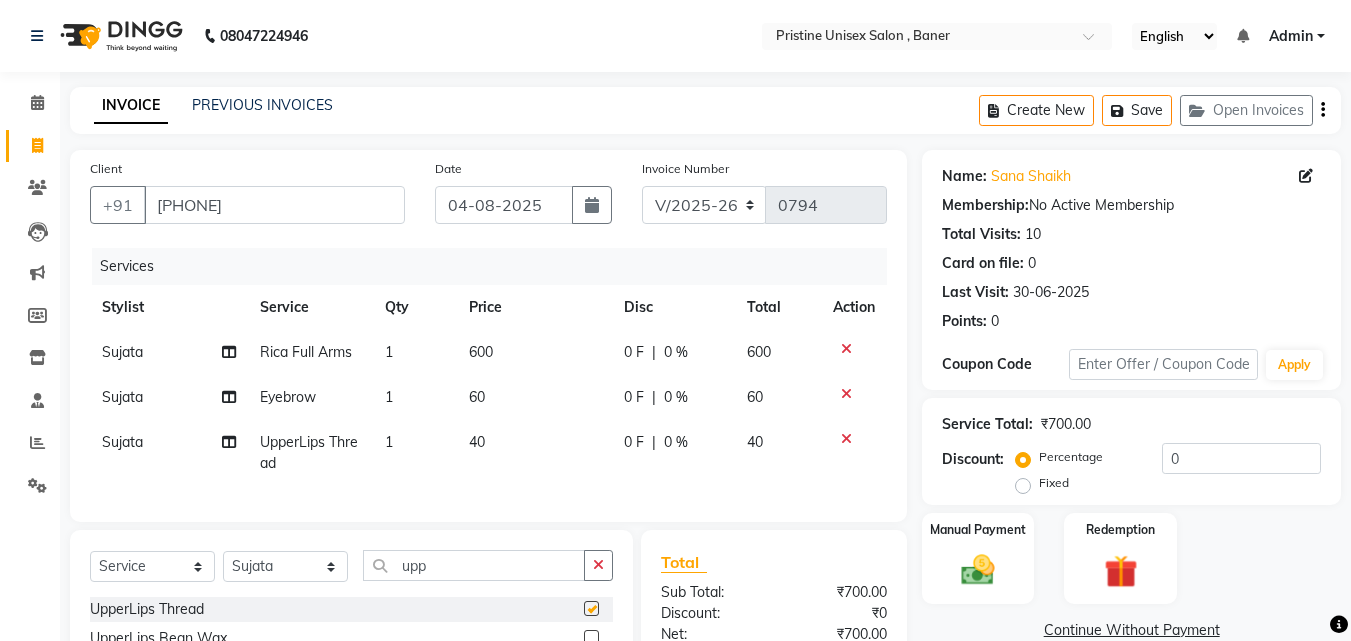 checkbox on "false" 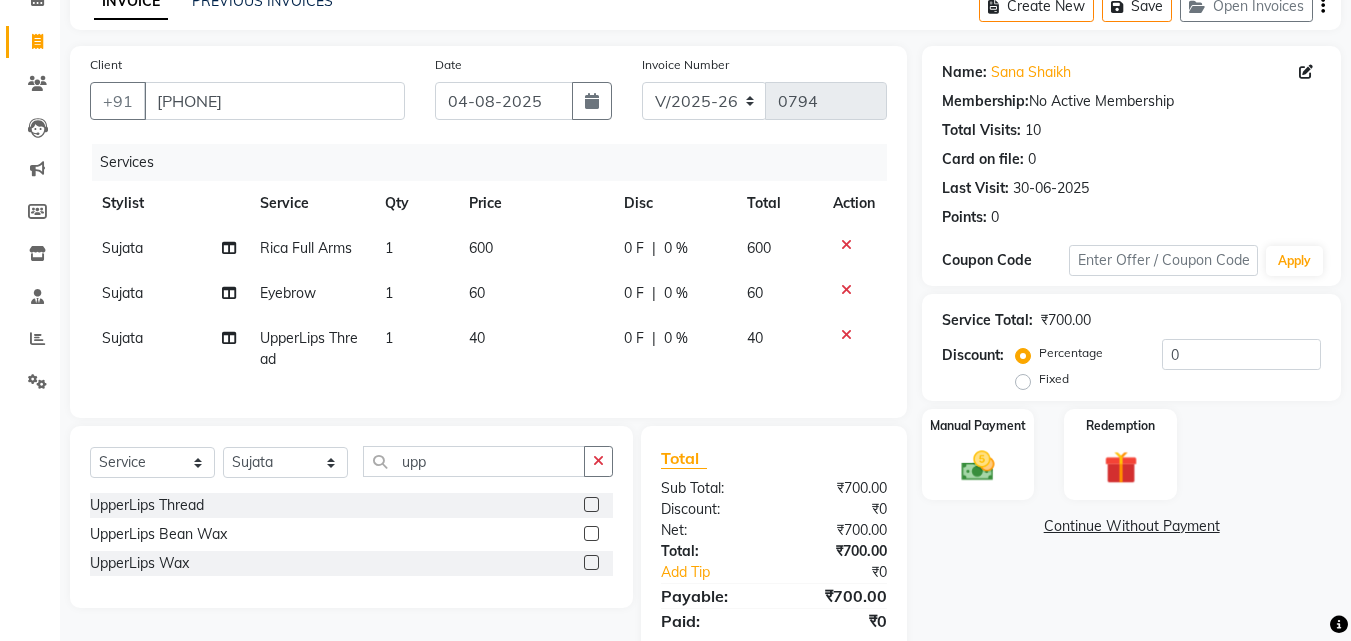 scroll, scrollTop: 186, scrollLeft: 0, axis: vertical 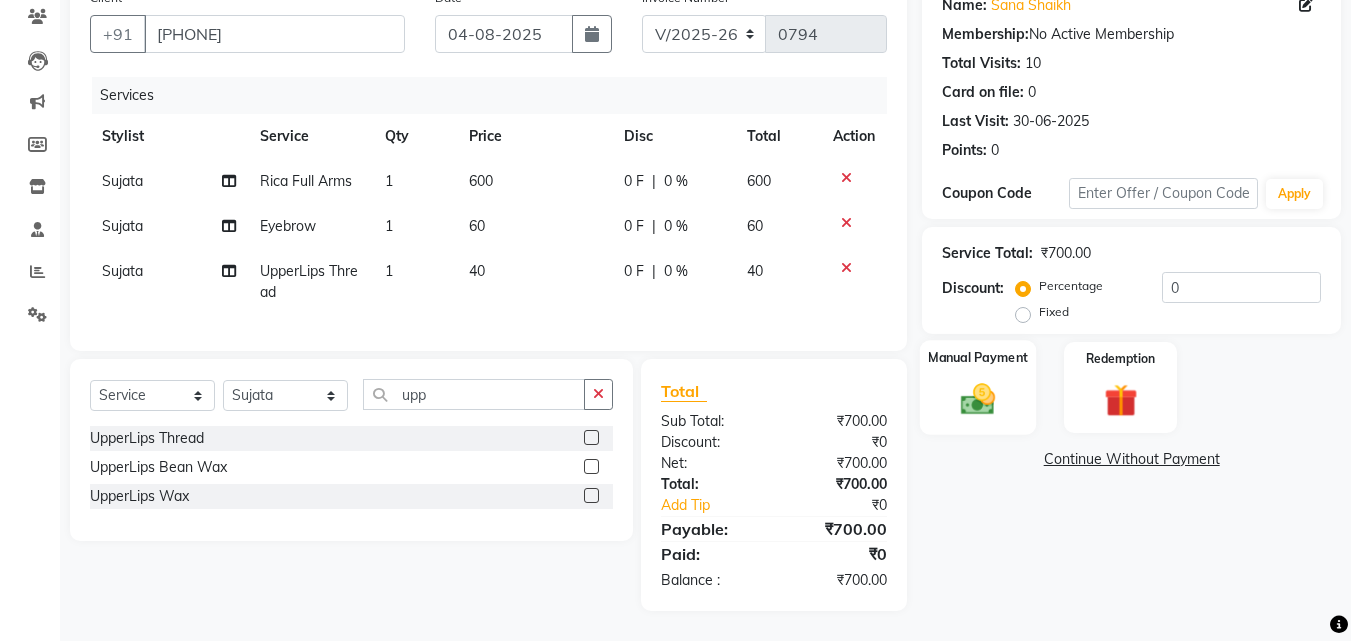 click 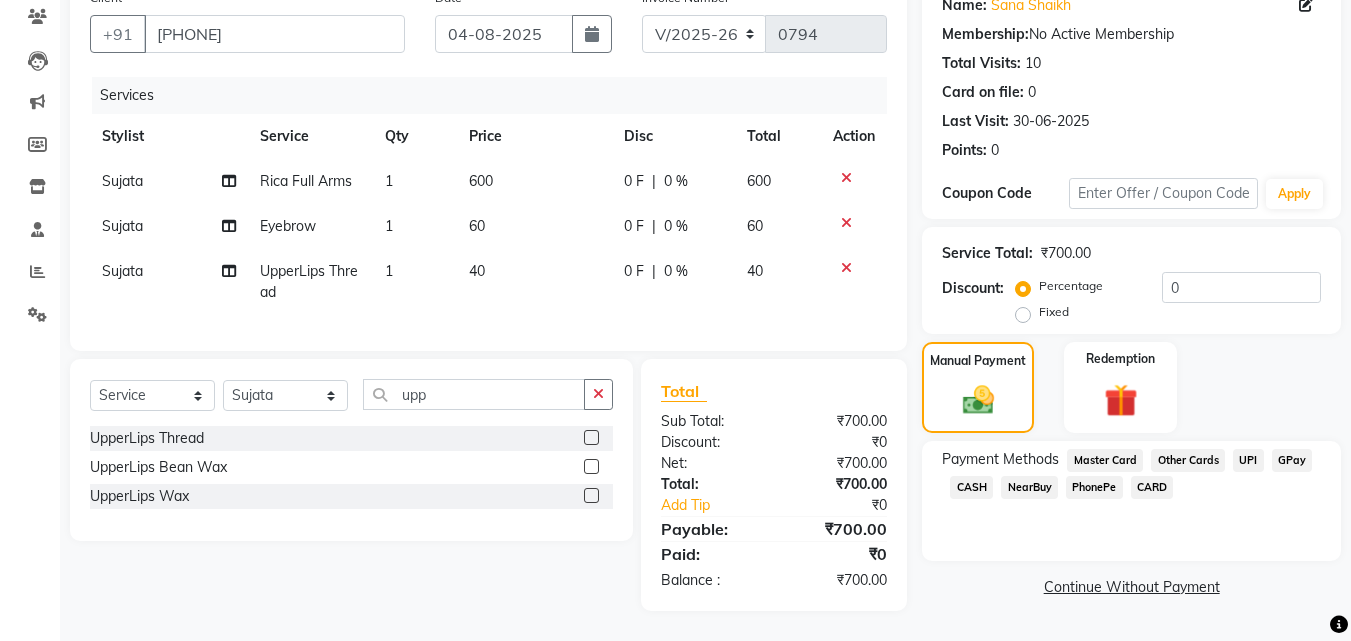 click on "GPay" 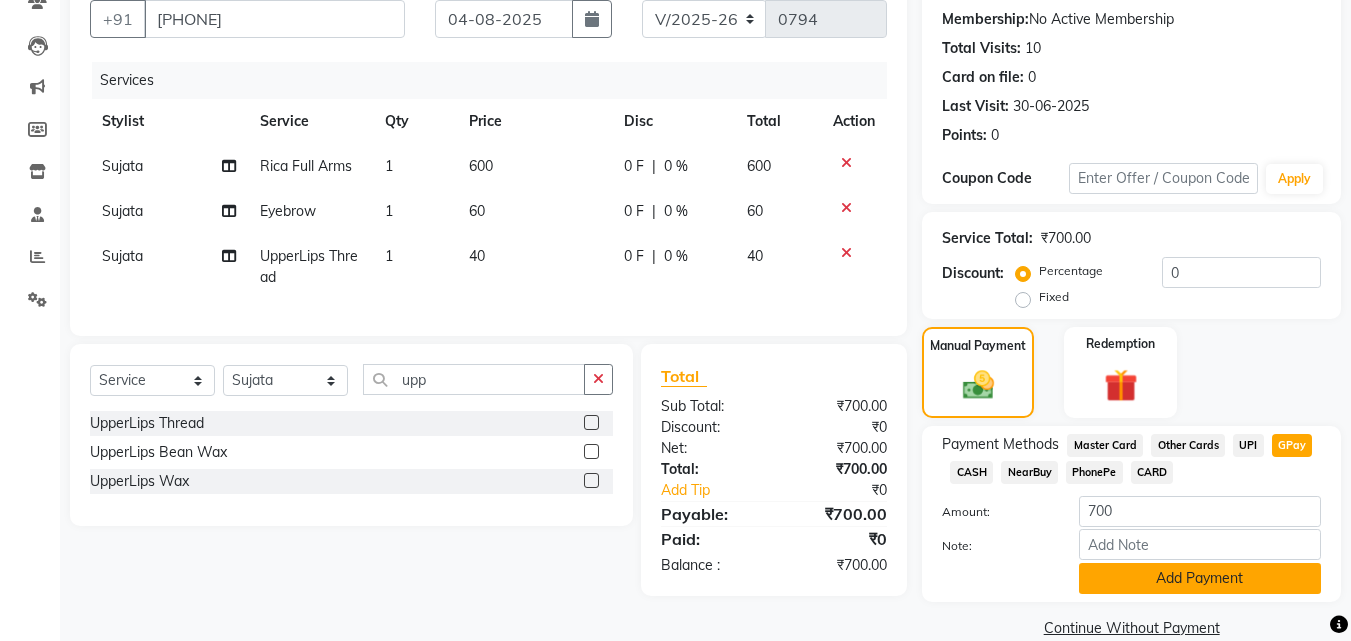 click on "Add Payment" 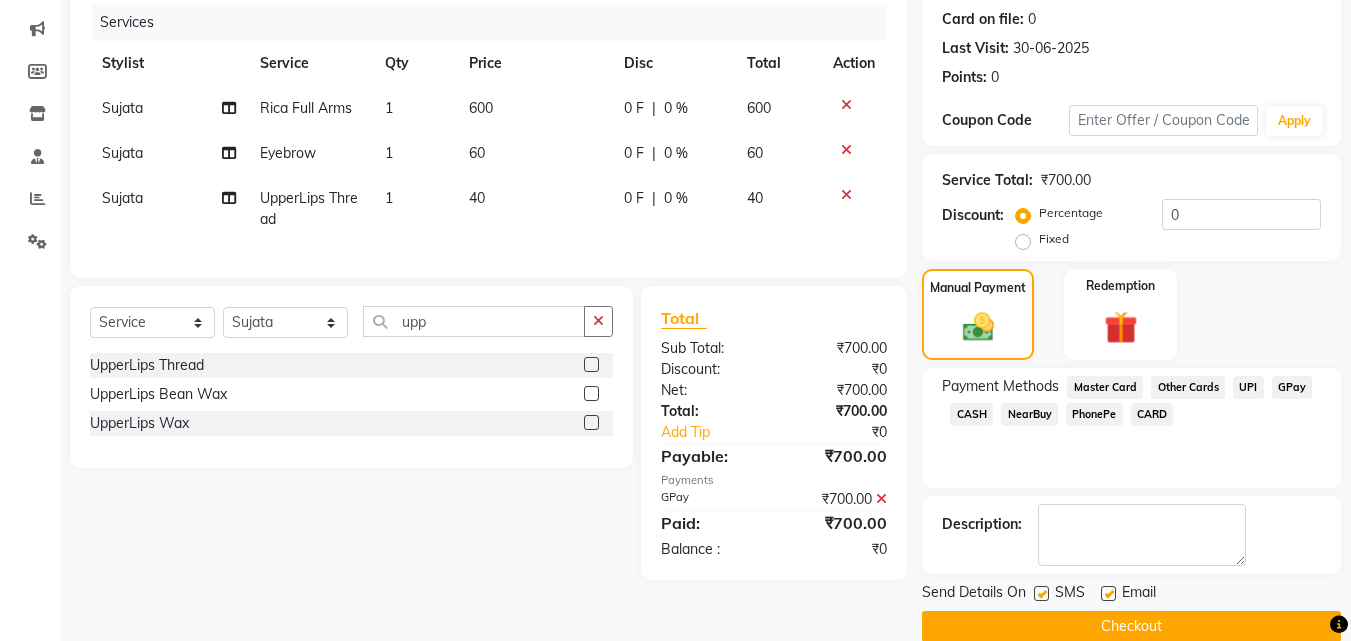 scroll, scrollTop: 275, scrollLeft: 0, axis: vertical 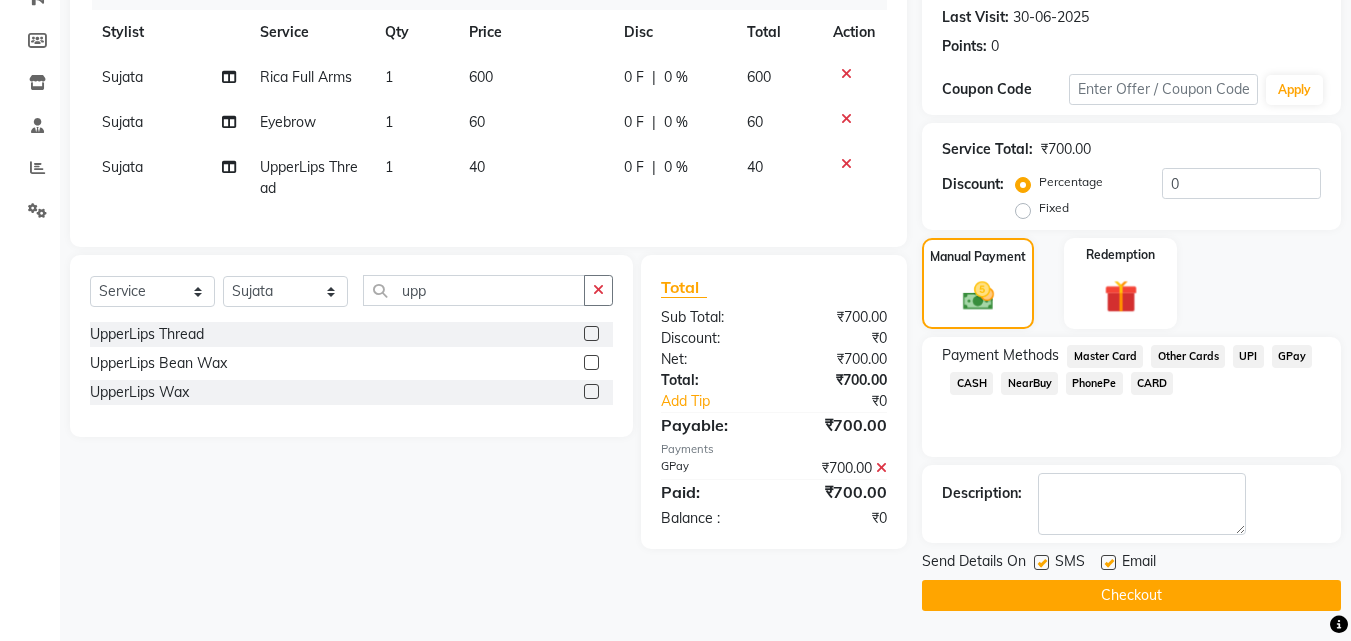 click on "Checkout" 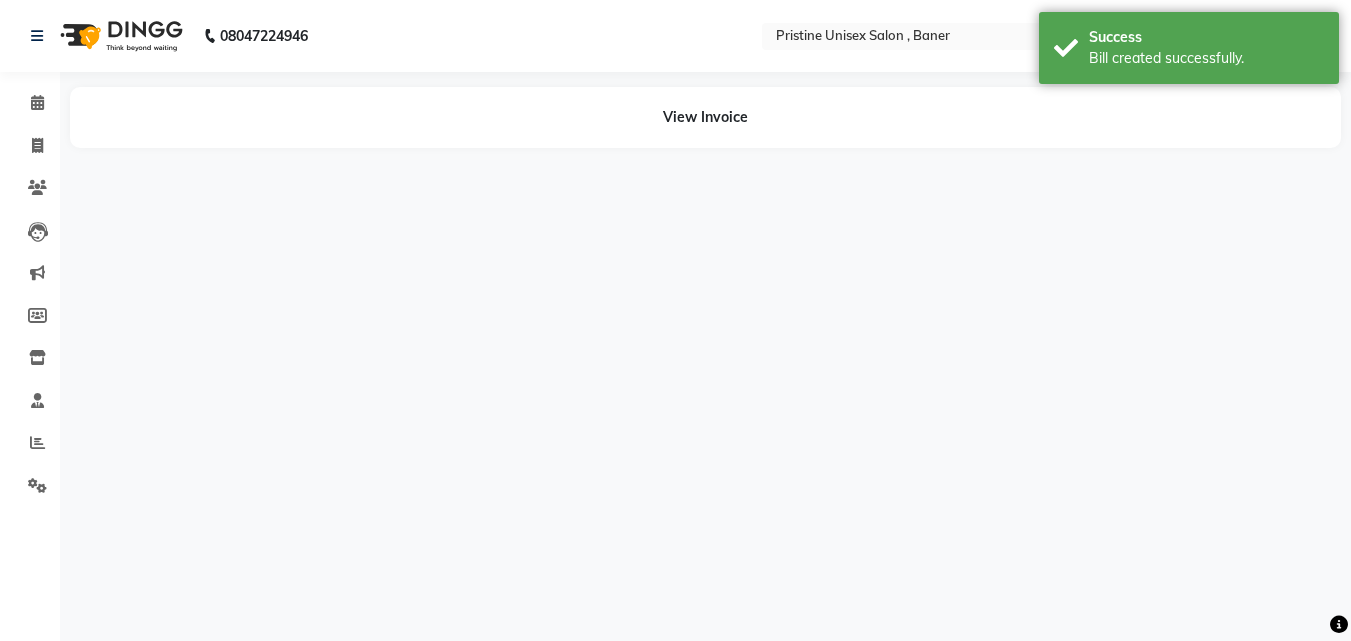 scroll, scrollTop: 0, scrollLeft: 0, axis: both 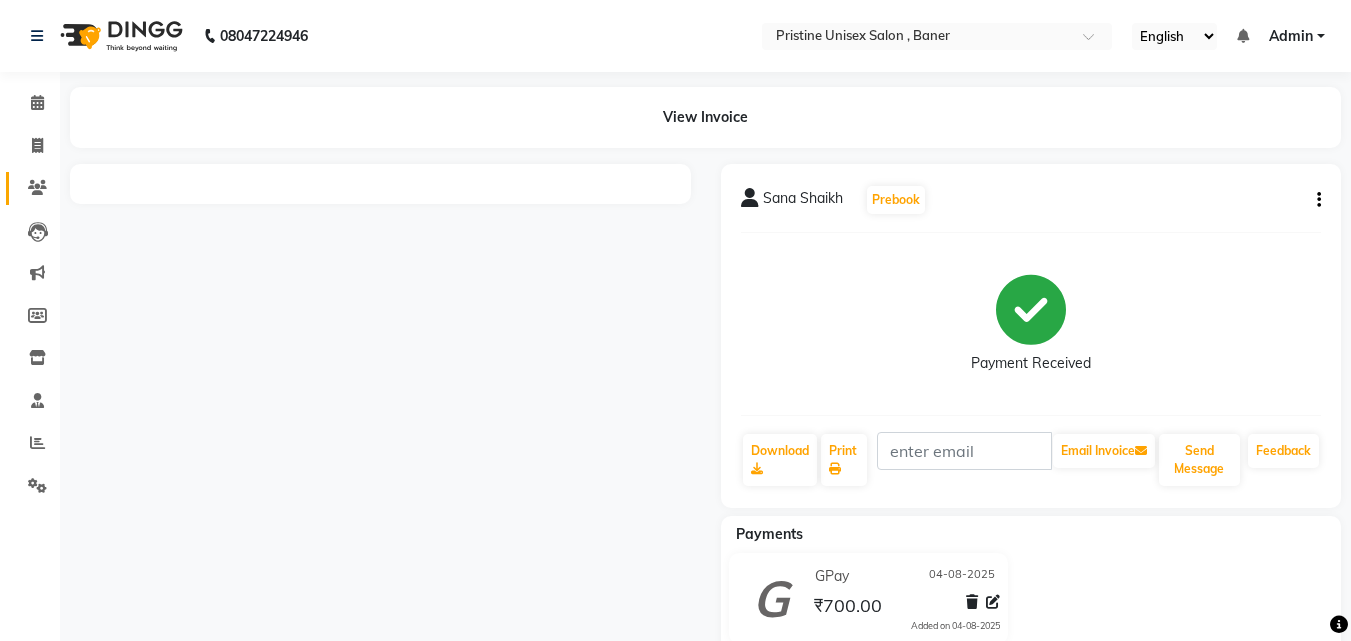 click on "Clients" 